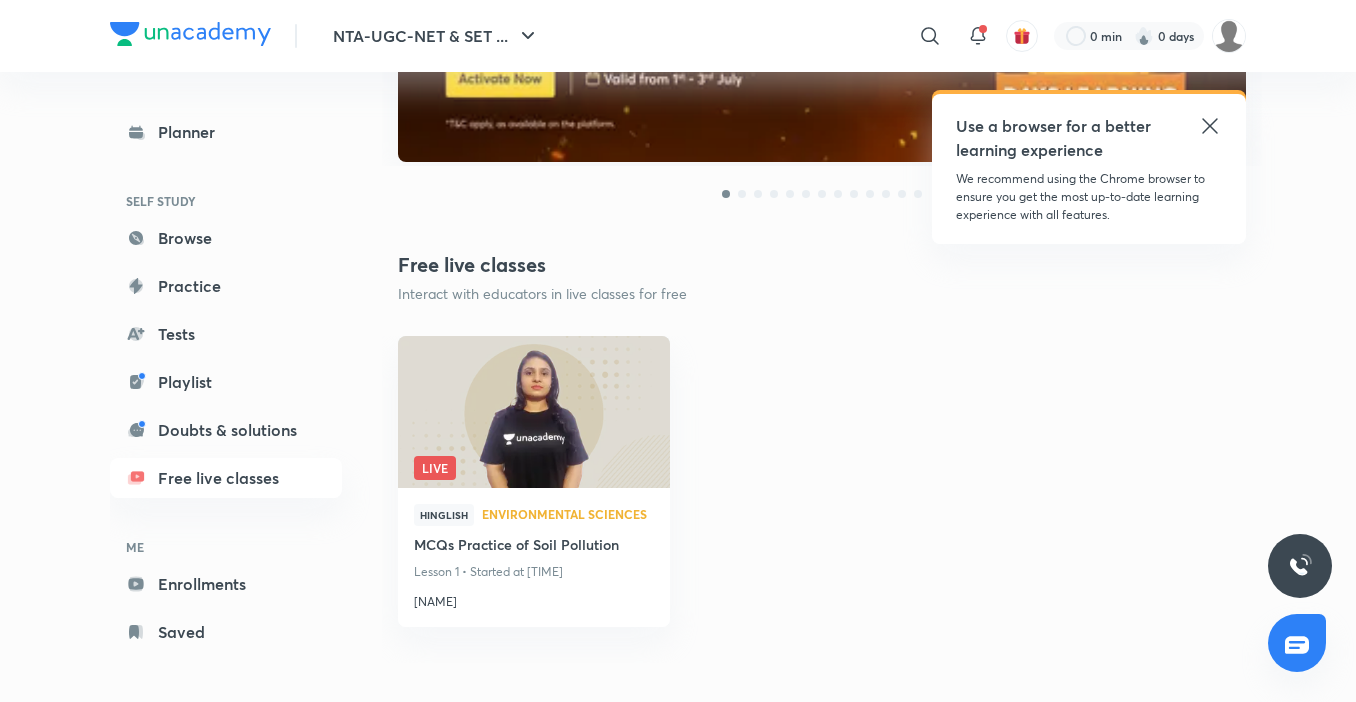 scroll, scrollTop: 500, scrollLeft: 0, axis: vertical 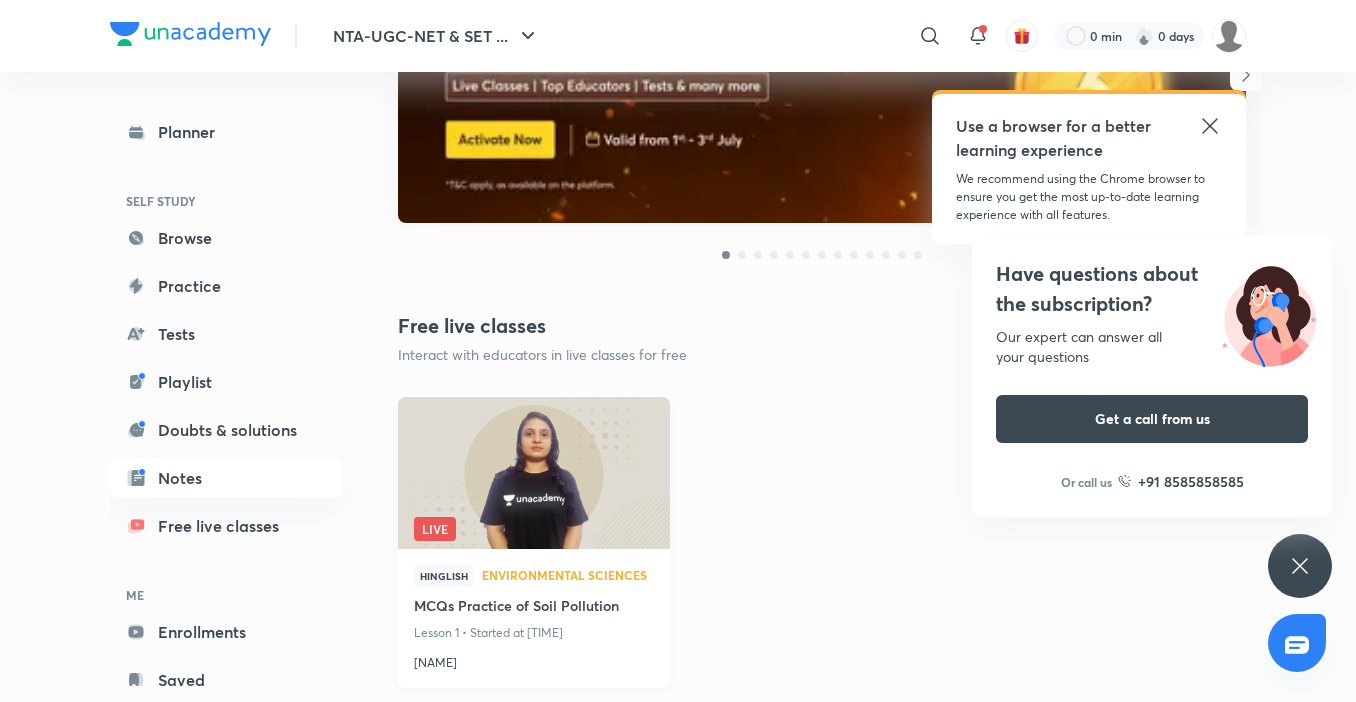 click at bounding box center (533, 472) 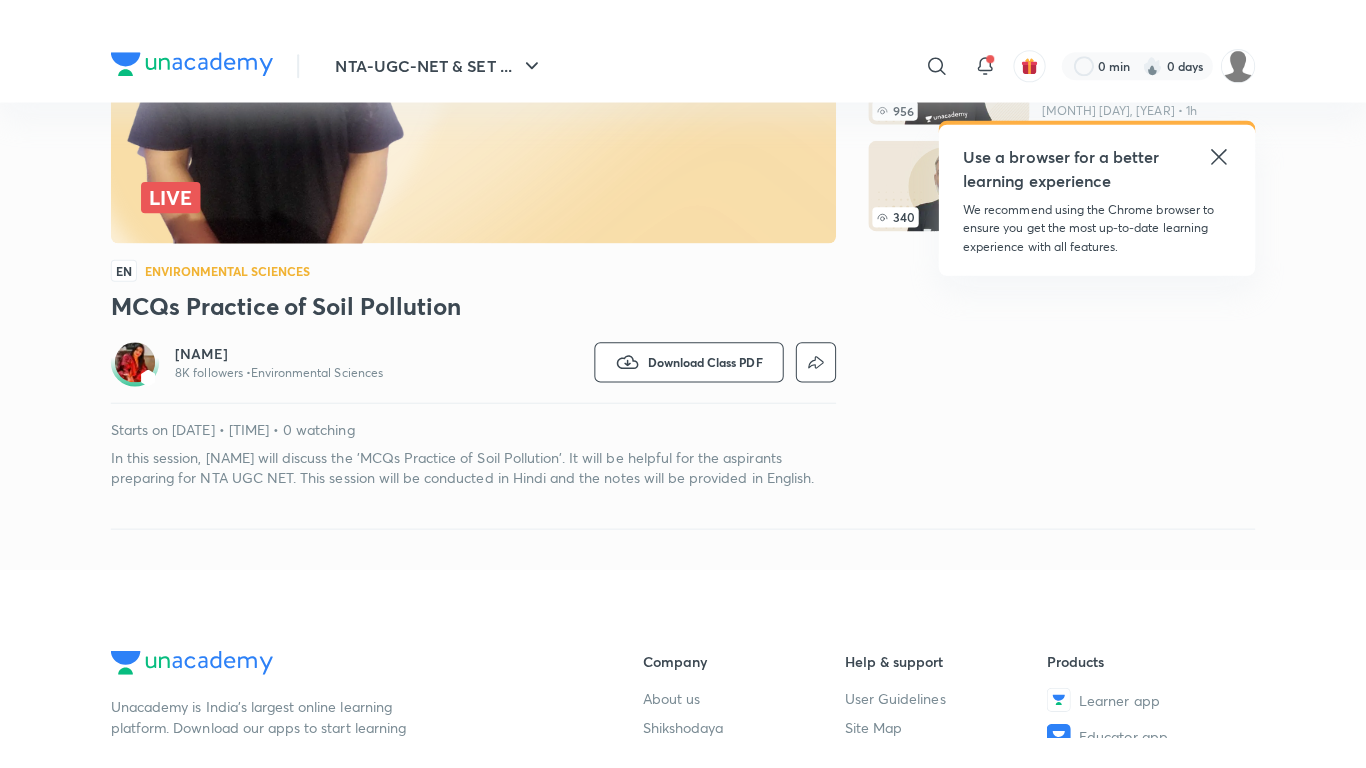 scroll, scrollTop: 0, scrollLeft: 0, axis: both 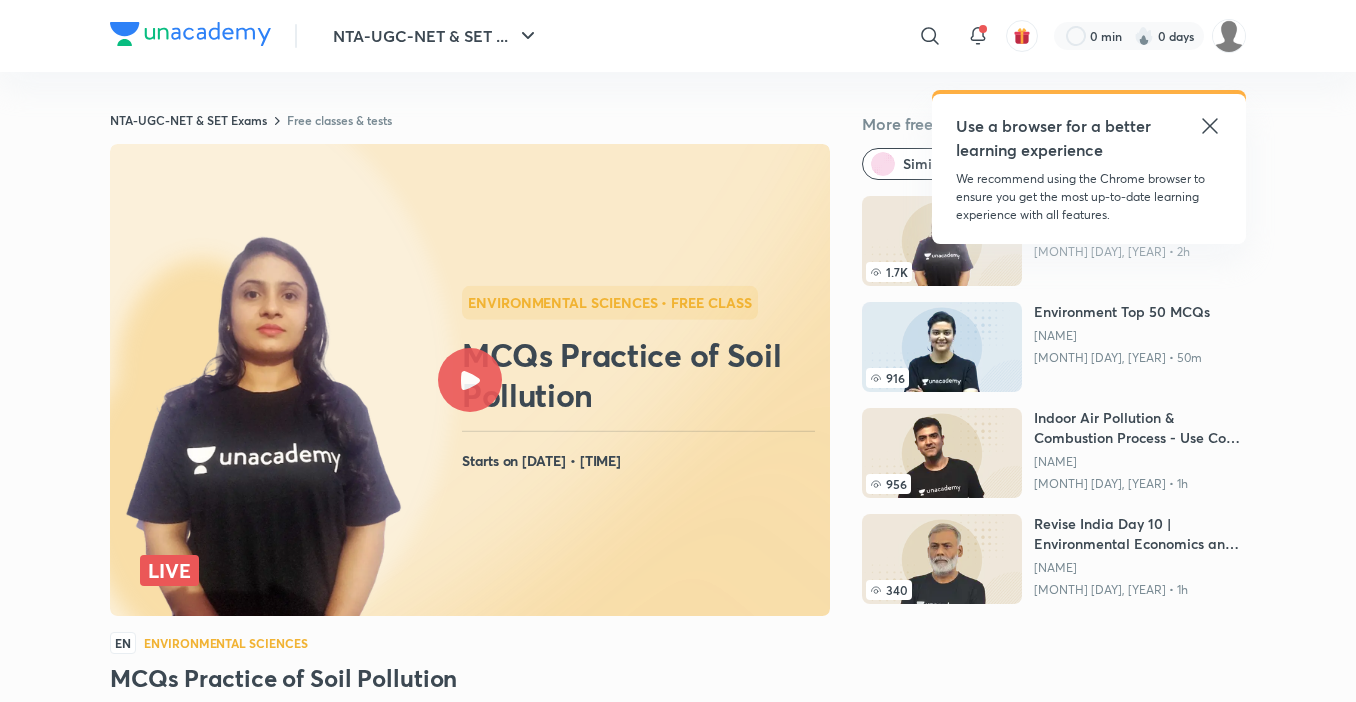 click 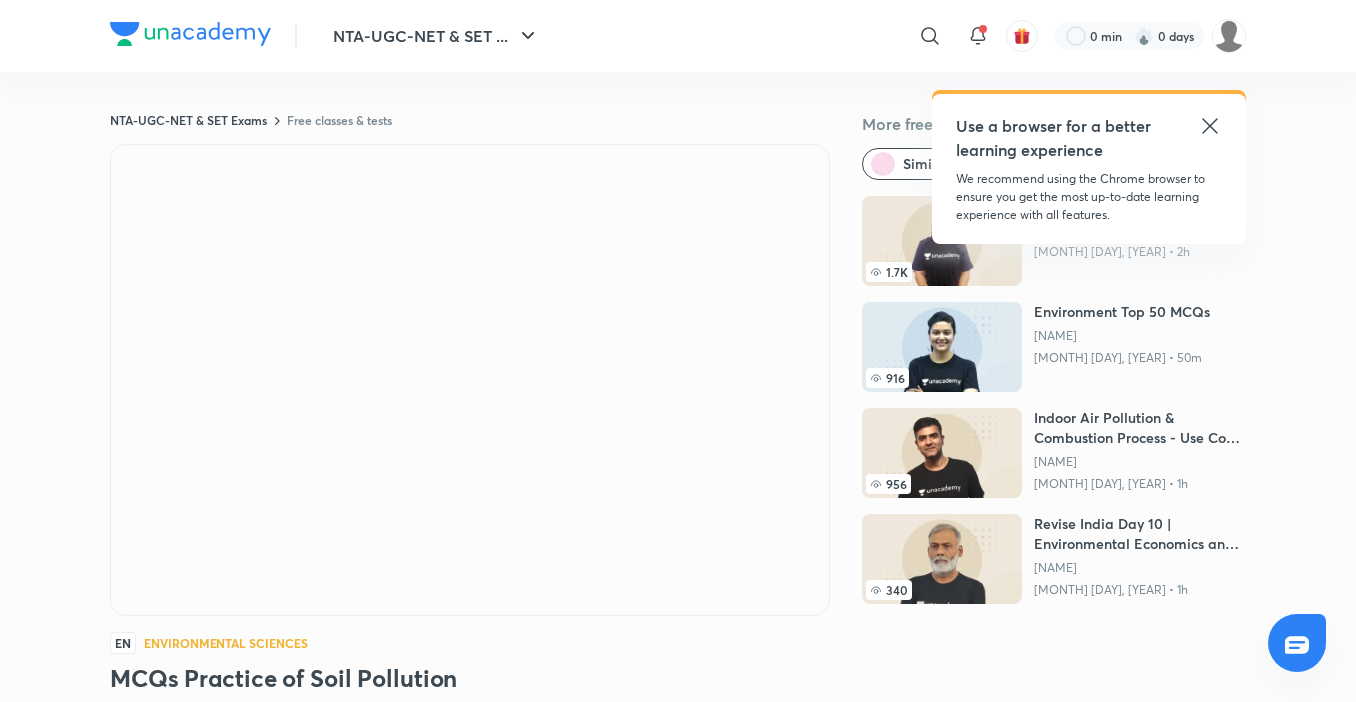 click 